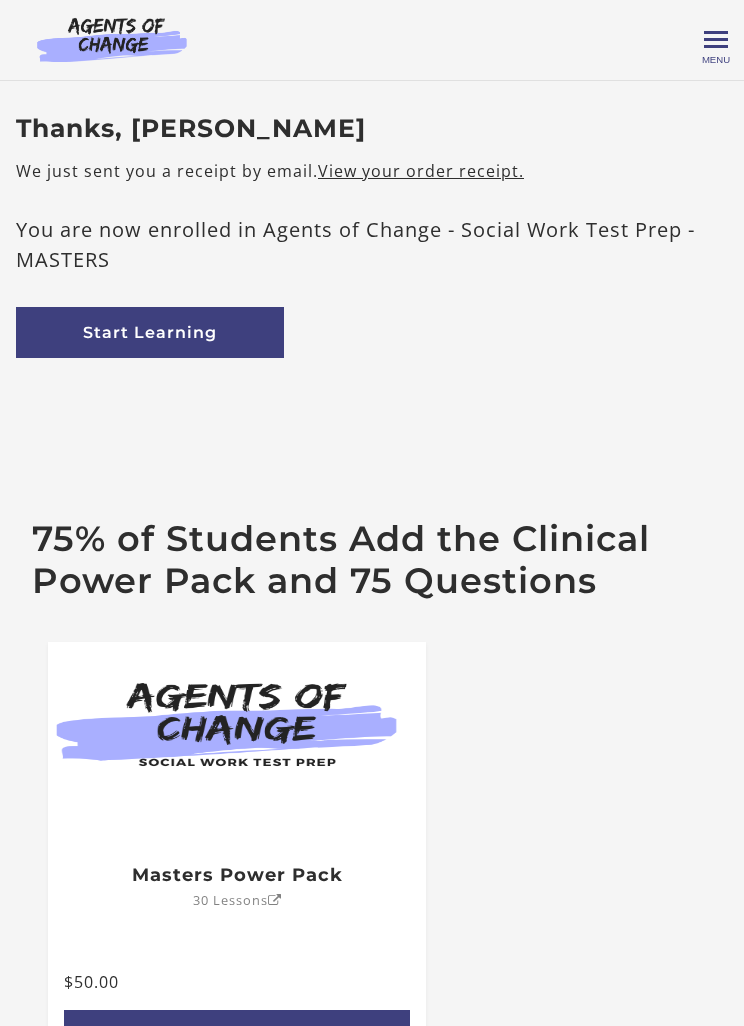 scroll, scrollTop: 0, scrollLeft: 0, axis: both 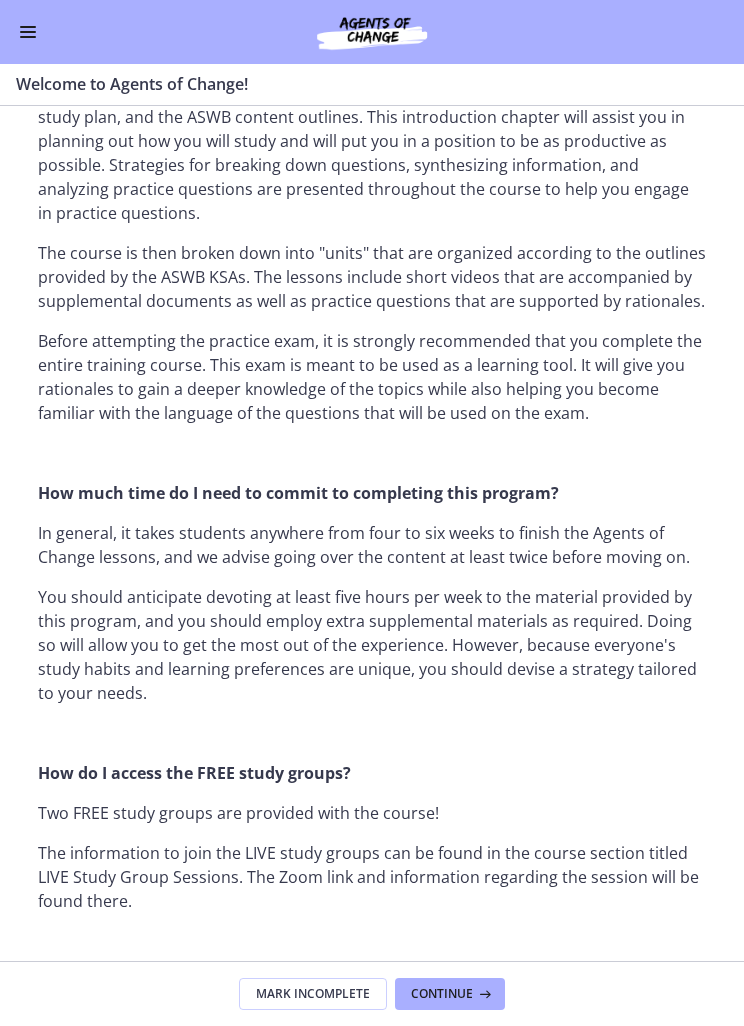 click on "Continue" at bounding box center [450, 994] 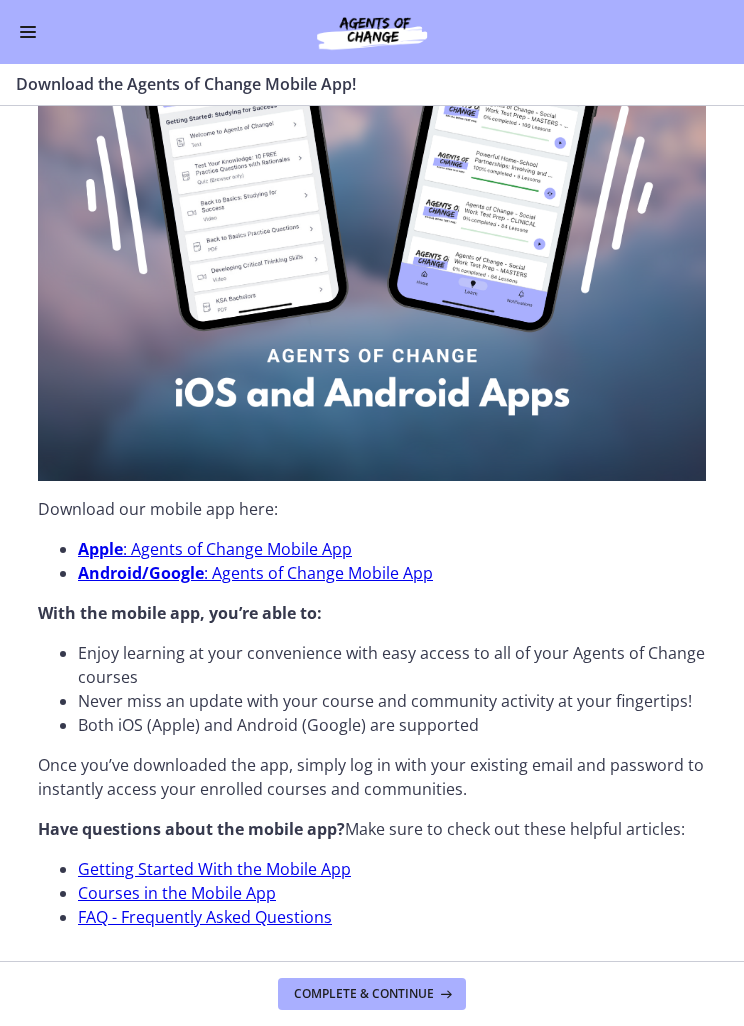 scroll, scrollTop: 281, scrollLeft: 0, axis: vertical 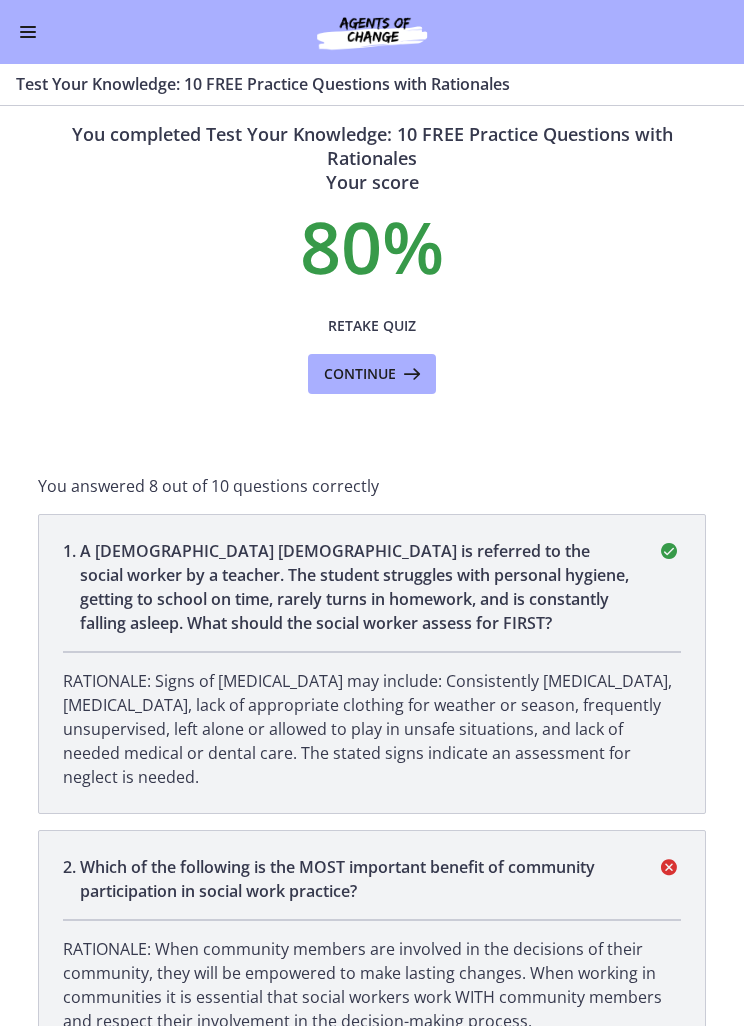 click at bounding box center (410, 374) 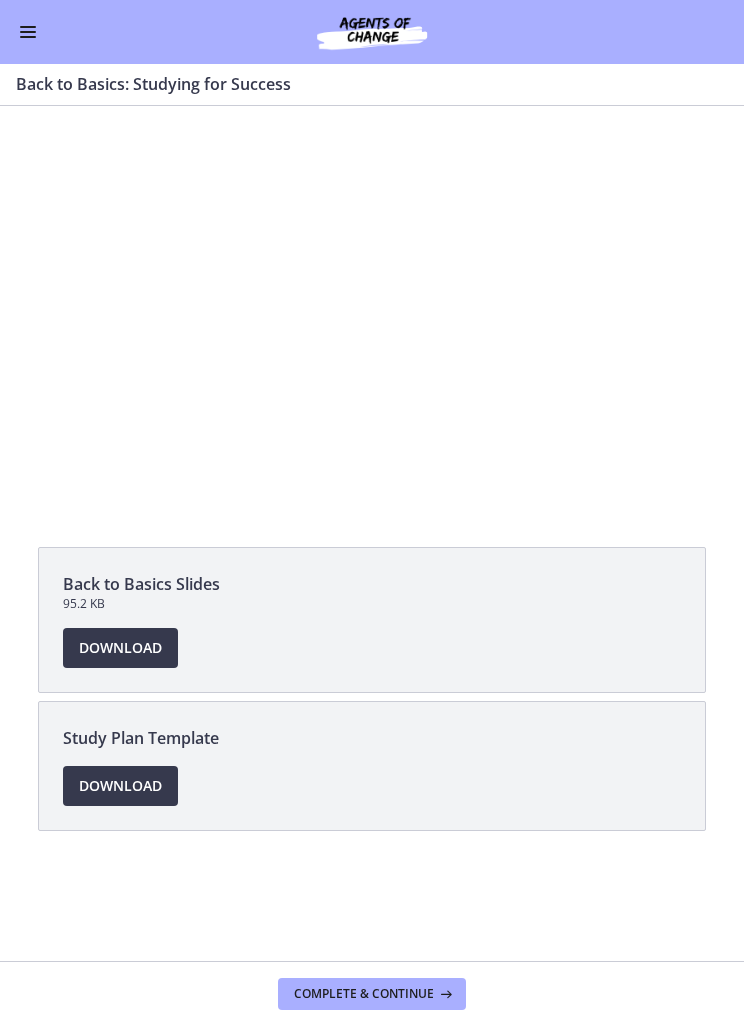 scroll, scrollTop: 0, scrollLeft: 0, axis: both 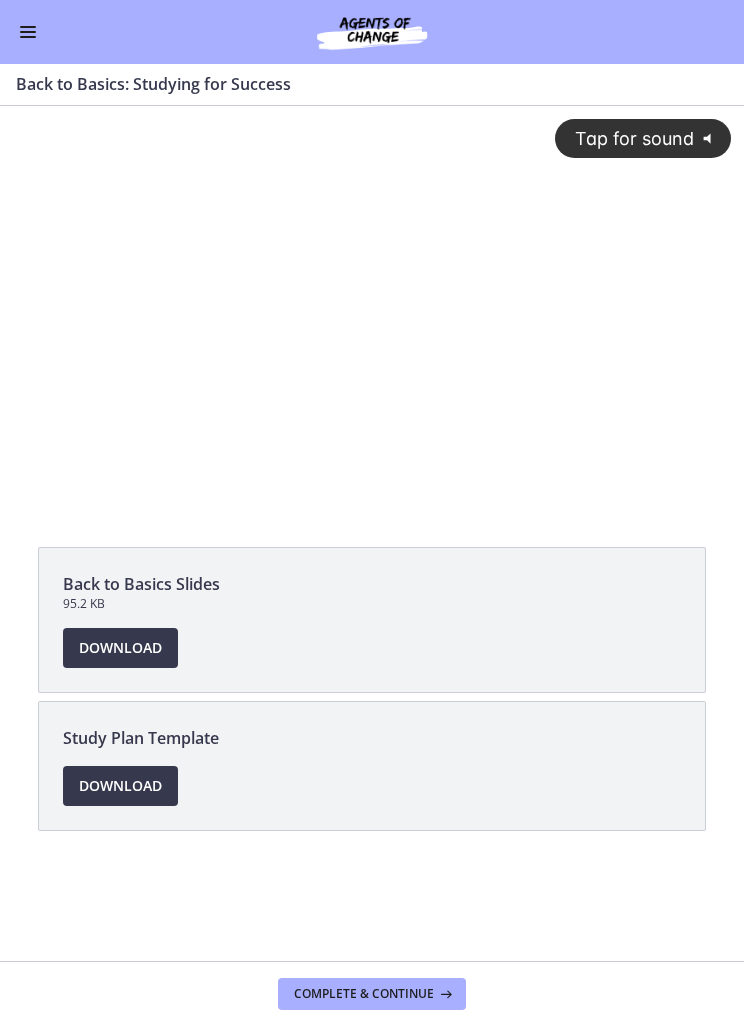 click on "Go to Dashboard" at bounding box center [372, 32] 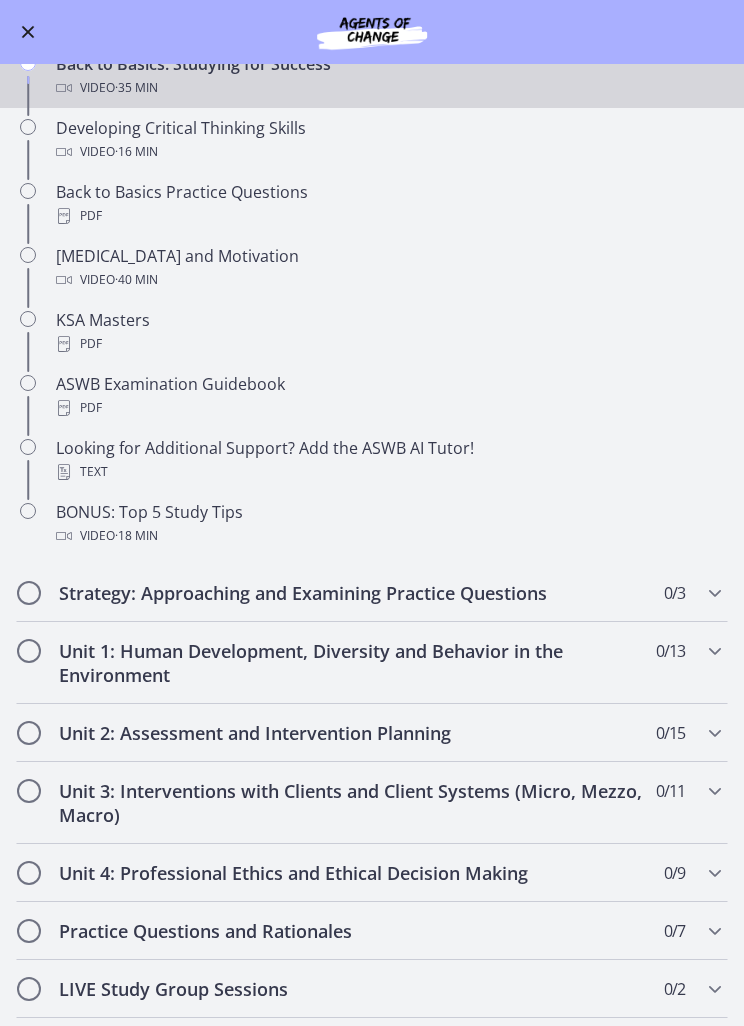 scroll, scrollTop: 493, scrollLeft: 0, axis: vertical 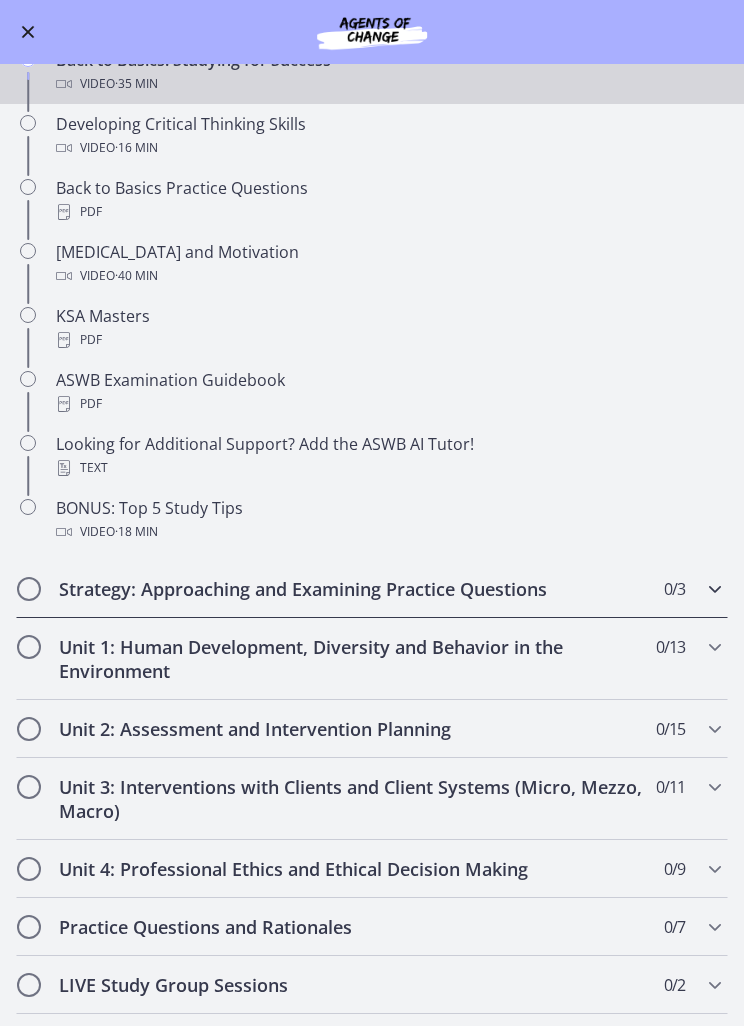 click on "Strategy: Approaching and Examining Practice Questions" at bounding box center (353, 589) 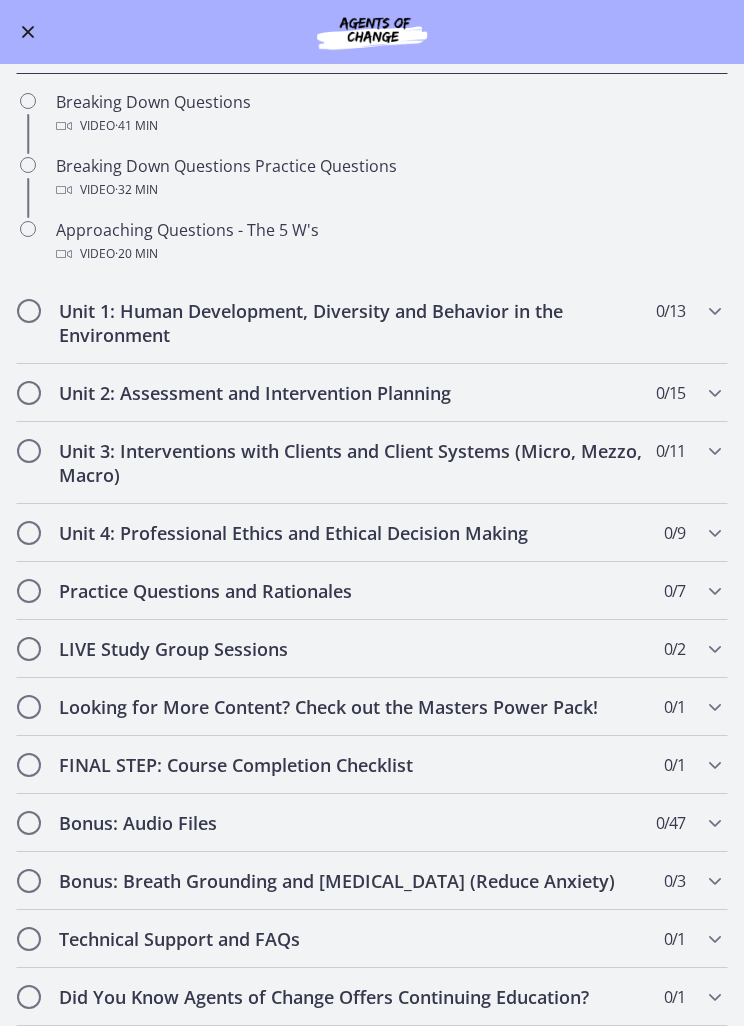 scroll, scrollTop: 317, scrollLeft: 0, axis: vertical 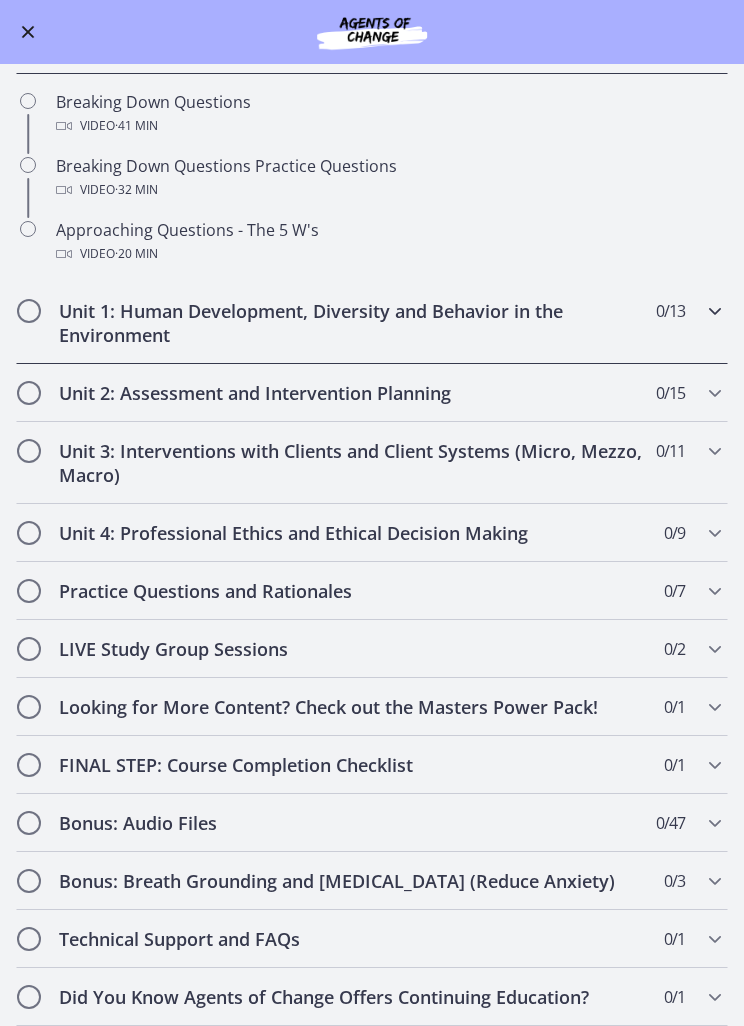 click at bounding box center [715, 311] 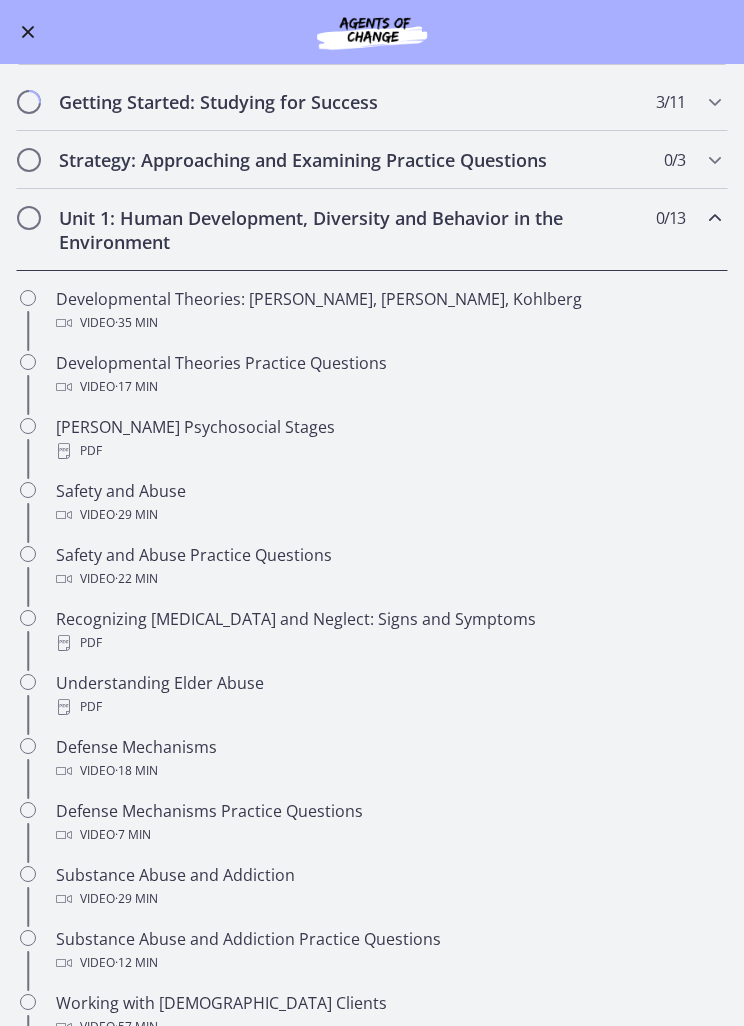 click on "Unit 1: Human Development, Diversity and Behavior in the Environment
0  /  13
Completed" at bounding box center (372, 230) 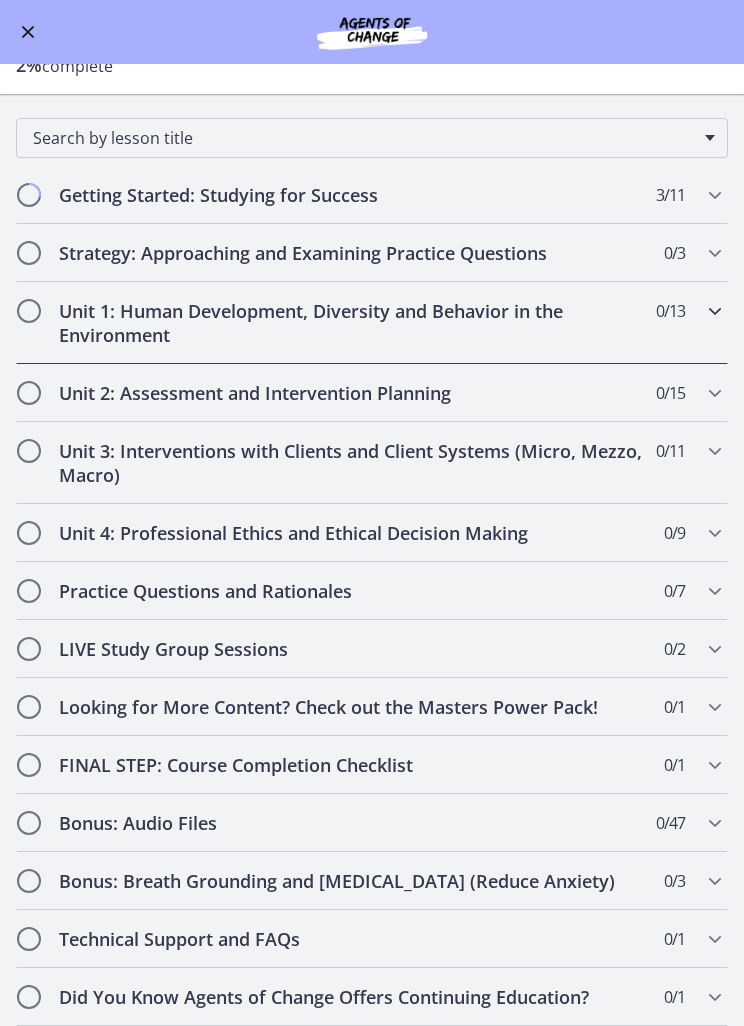 scroll, scrollTop: 109, scrollLeft: 0, axis: vertical 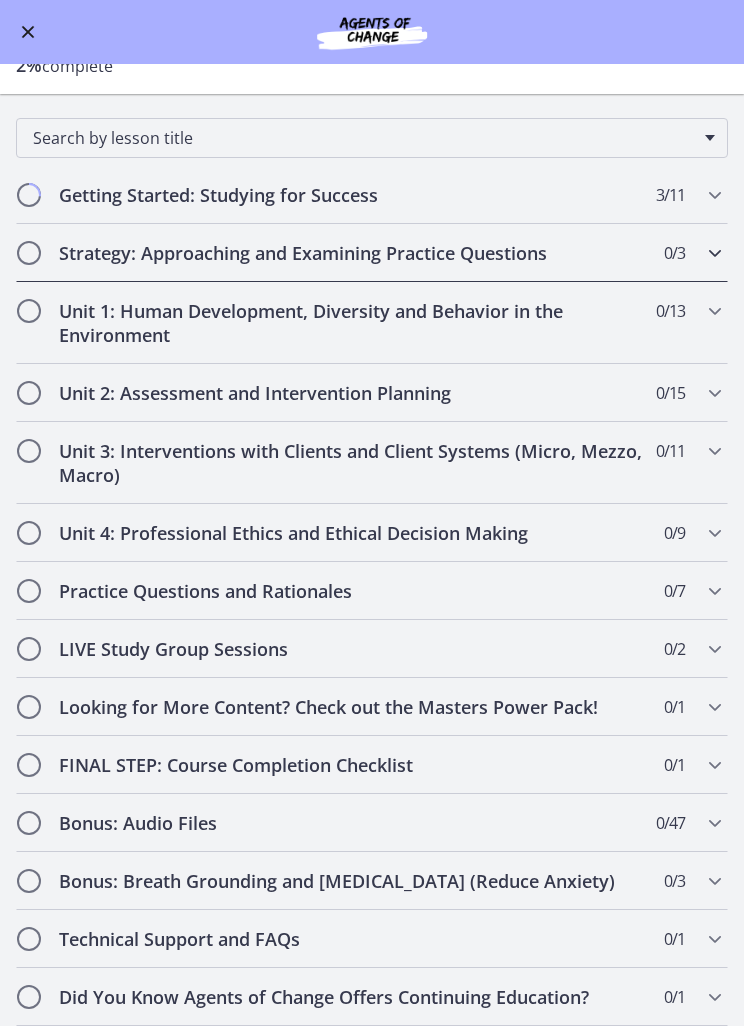 click at bounding box center (715, 253) 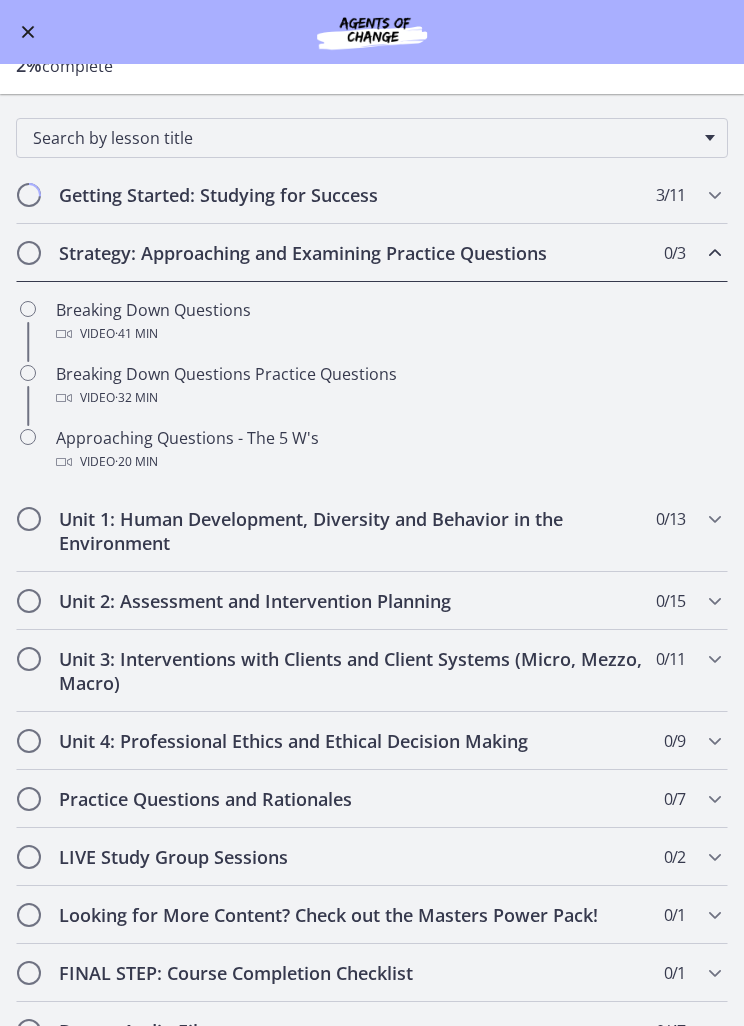 click on "Breaking Down Questions
Video
·  41 min" at bounding box center (392, 322) 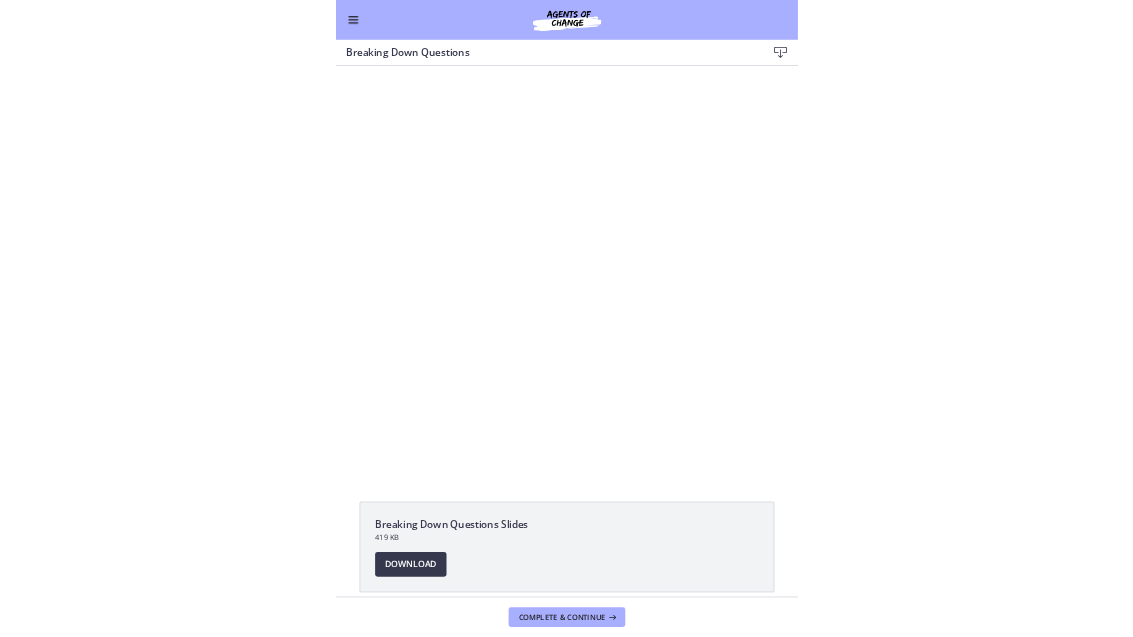 scroll, scrollTop: 0, scrollLeft: 0, axis: both 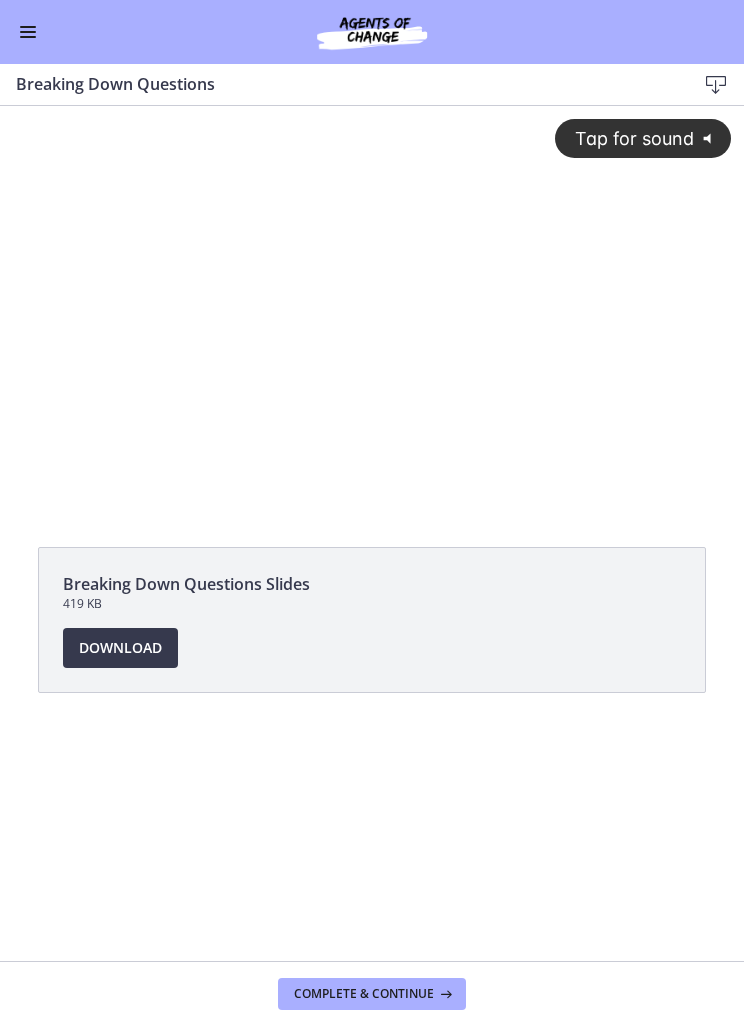 click on "Tap for sound
@keyframes VOLUME_SMALL_WAVE_FLASH {
0% { opacity: 0; }
33% { opacity: 1; }
66% { opacity: 1; }
100% { opacity: 0; }
}
@keyframes VOLUME_LARGE_WAVE_FLASH {
0% { opacity: 0; }
33% { opacity: 1; }
66% { opacity: 1; }
100% { opacity: 0; }
}
.volume__small-wave {
animation: VOLUME_SMALL_WAVE_FLASH 2s infinite;
opacity: 0;
}
.volume__large-wave {
animation: VOLUME_LARGE_WAVE_FLASH 2s infinite .3s;
opacity: 0;
}" at bounding box center [372, 298] 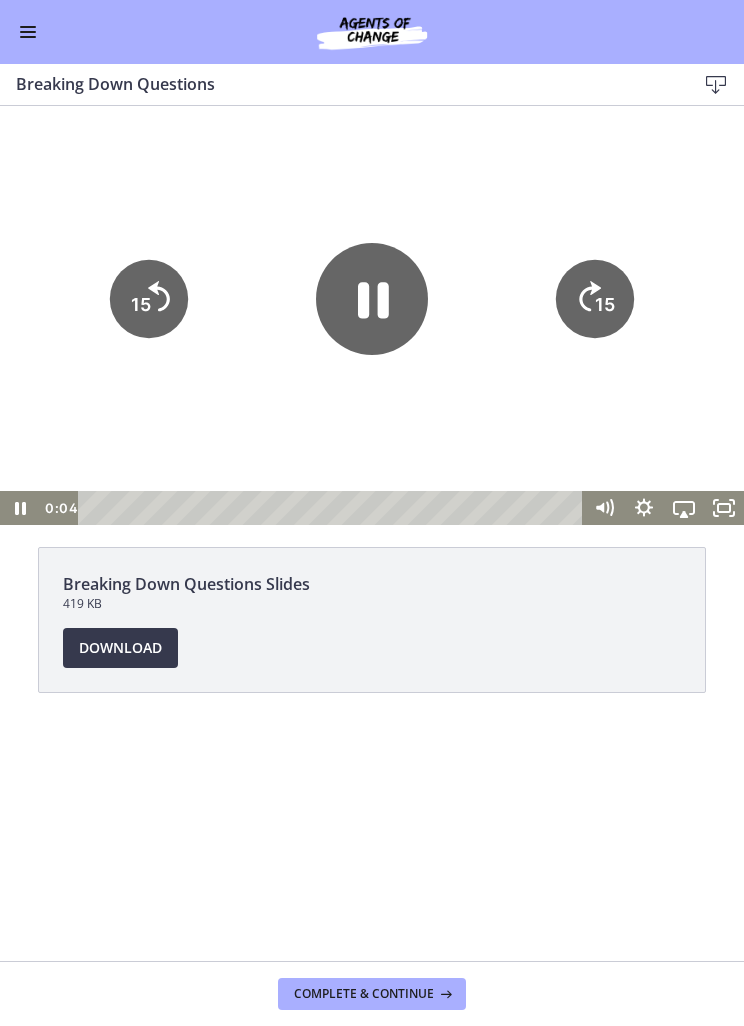 click 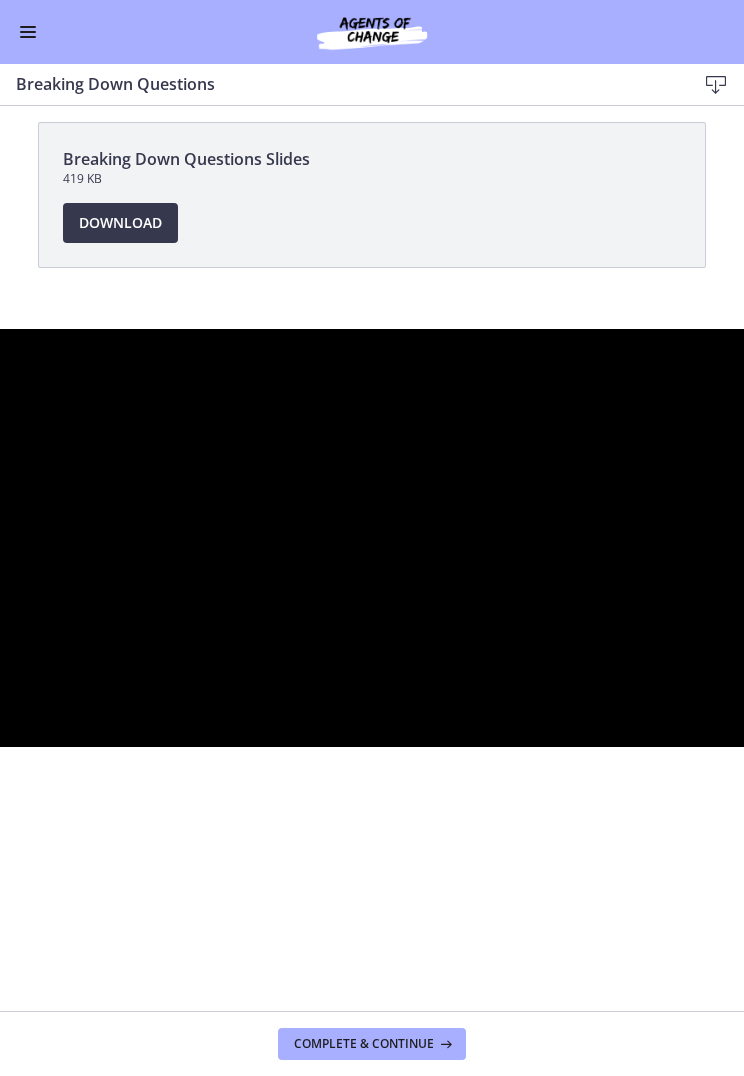 click at bounding box center (372, 538) 